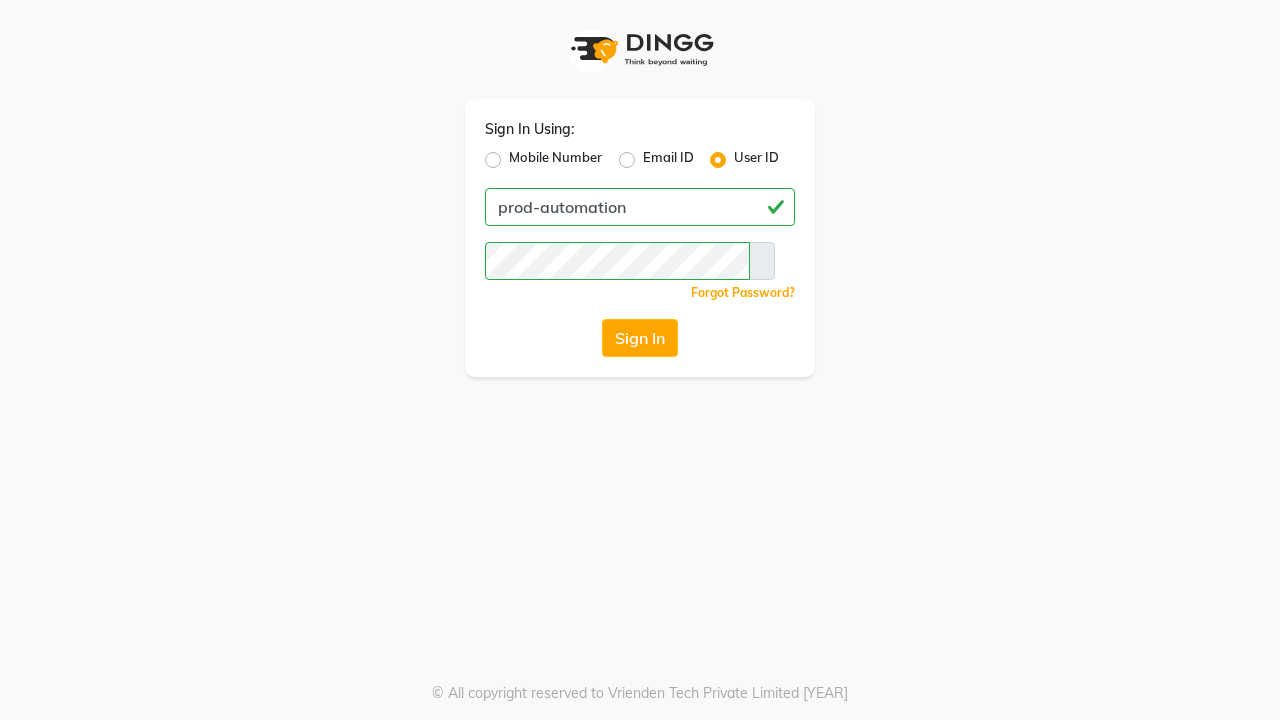 scroll, scrollTop: 0, scrollLeft: 0, axis: both 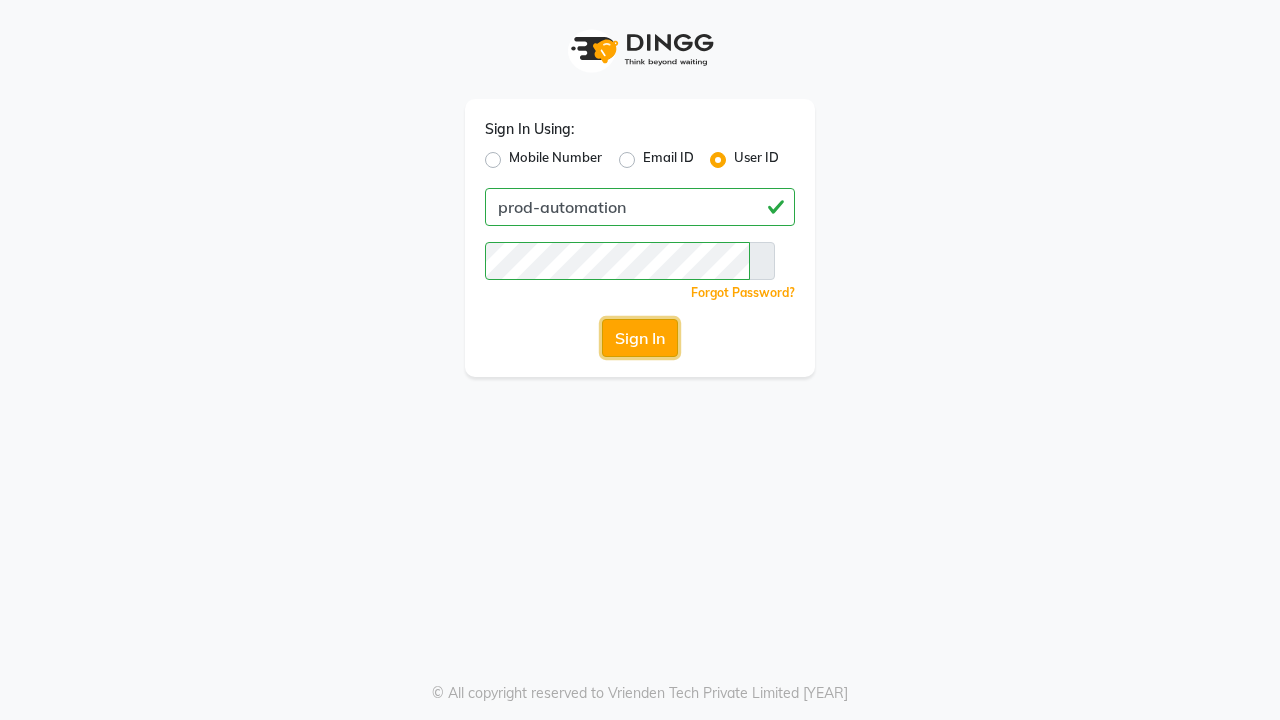 click on "Sign In" at bounding box center (640, 338) 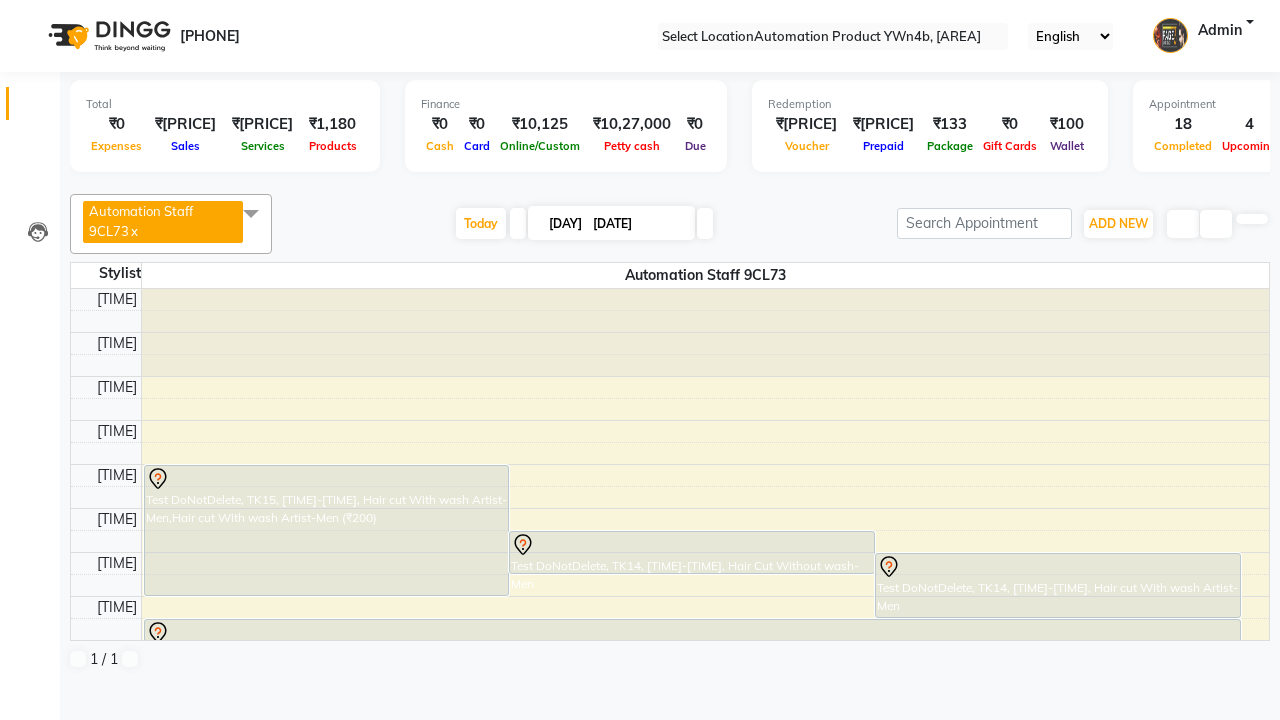 click at bounding box center (31, 8) 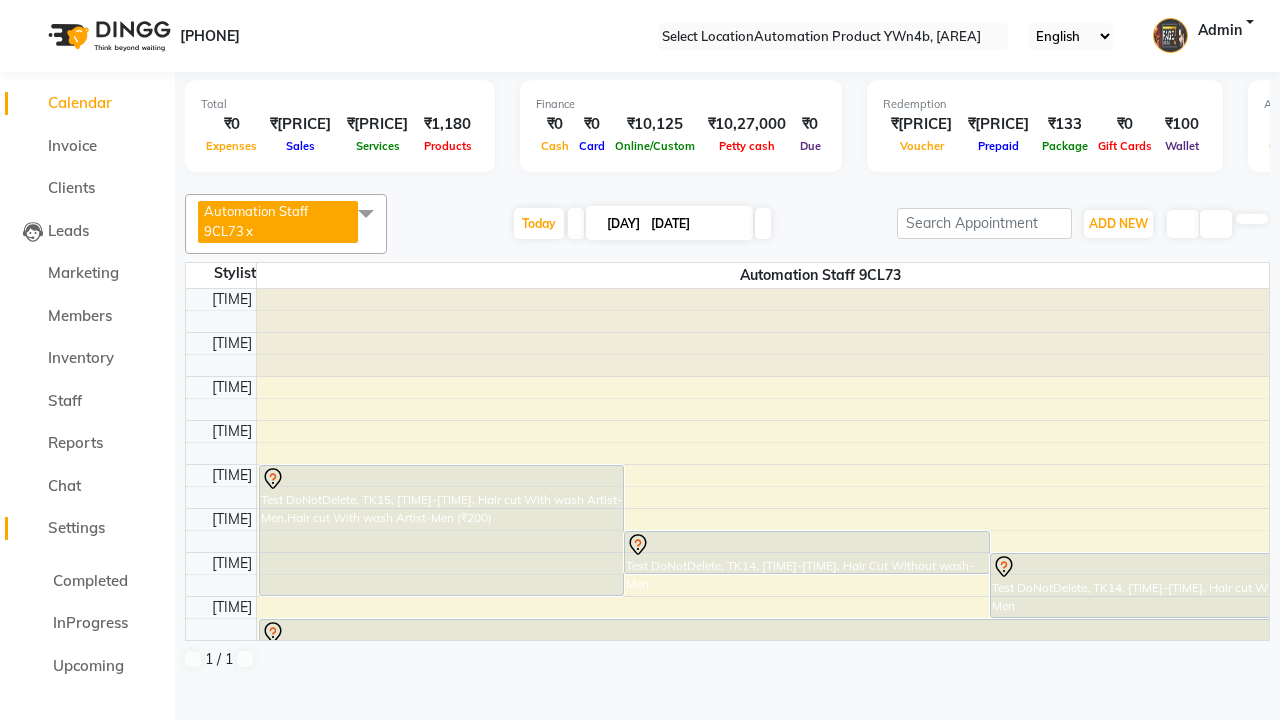 click on "Settings" at bounding box center (76, 527) 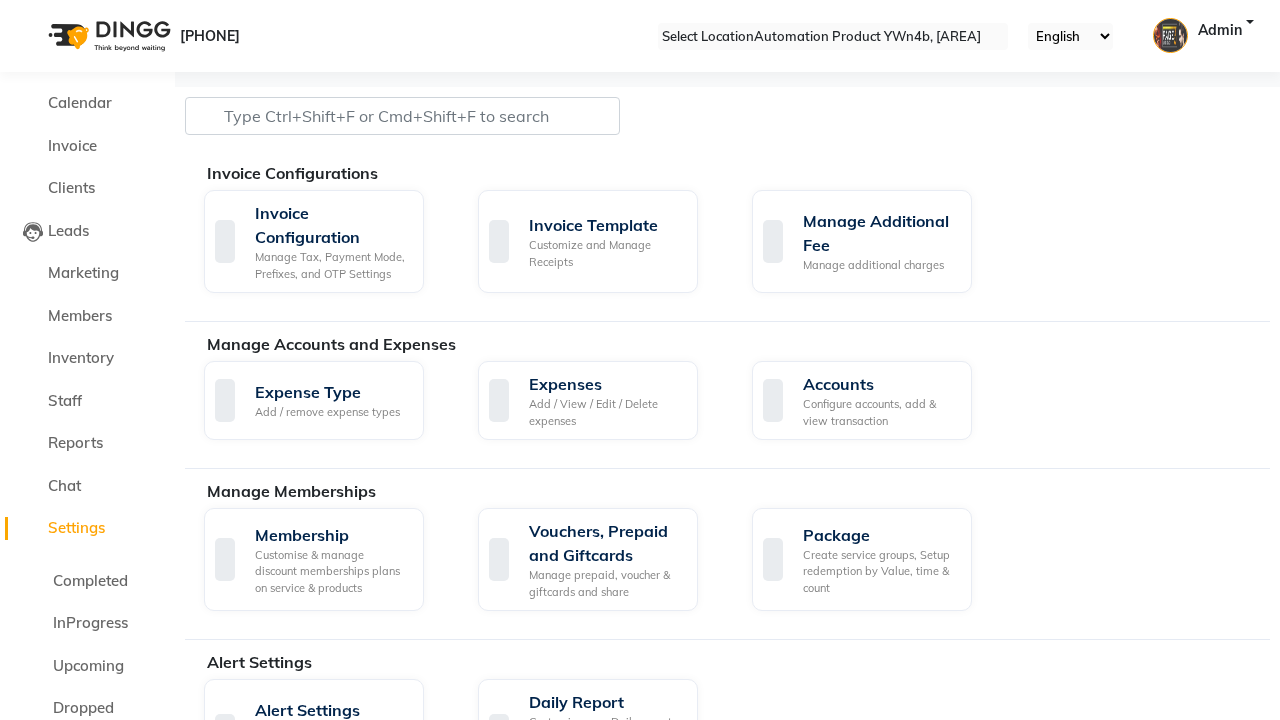 click on "Manage Product code" at bounding box center [605, 1125] 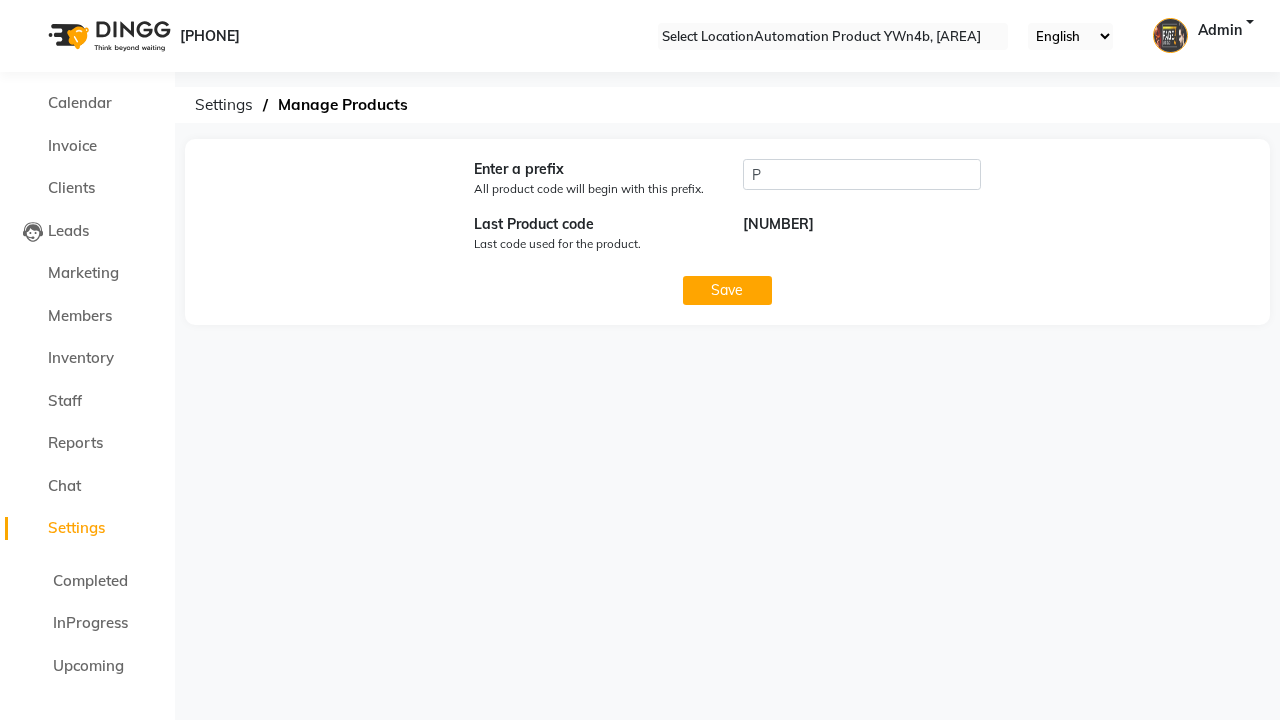 click at bounding box center [31, 8] 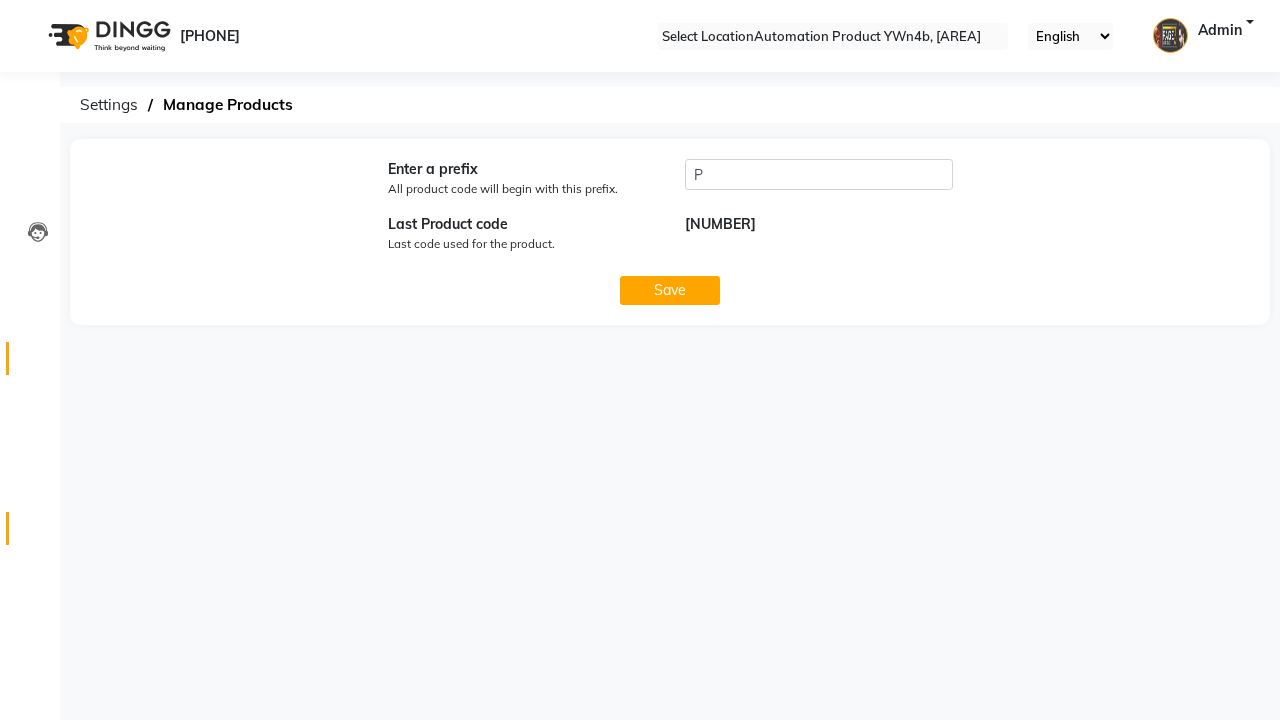 click at bounding box center [38, 363] 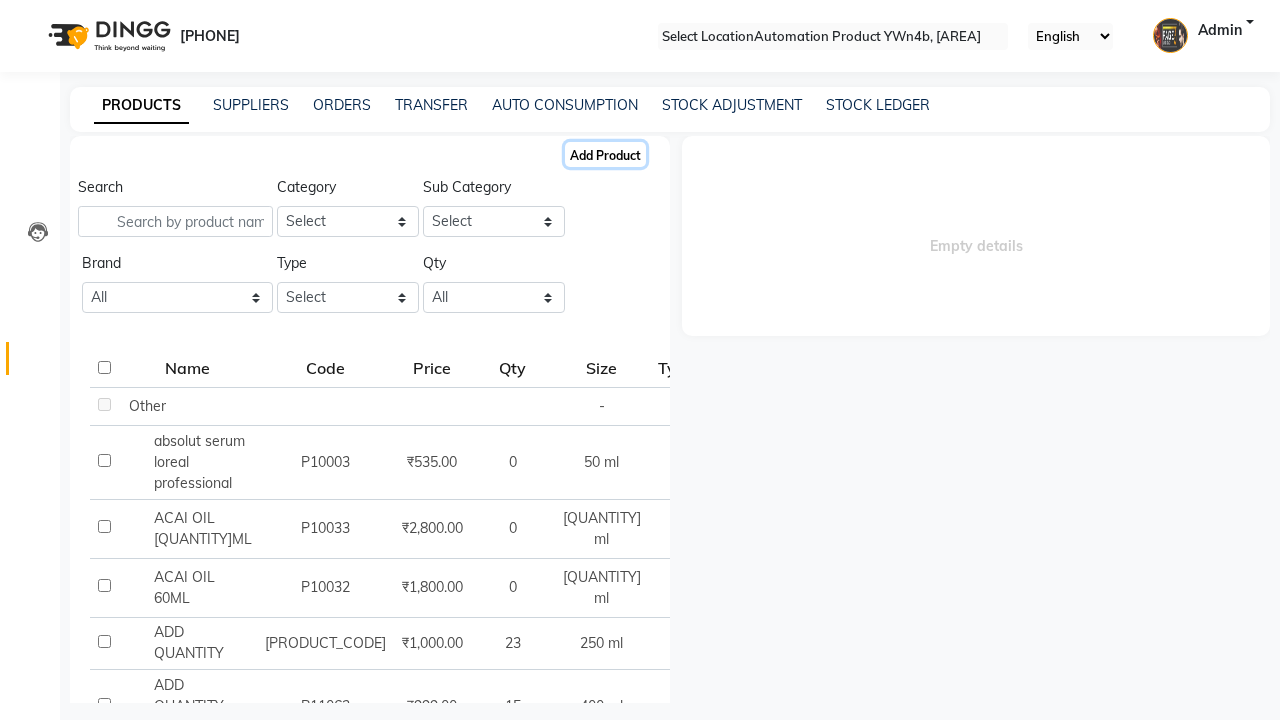 click on "Add Product" at bounding box center (605, 154) 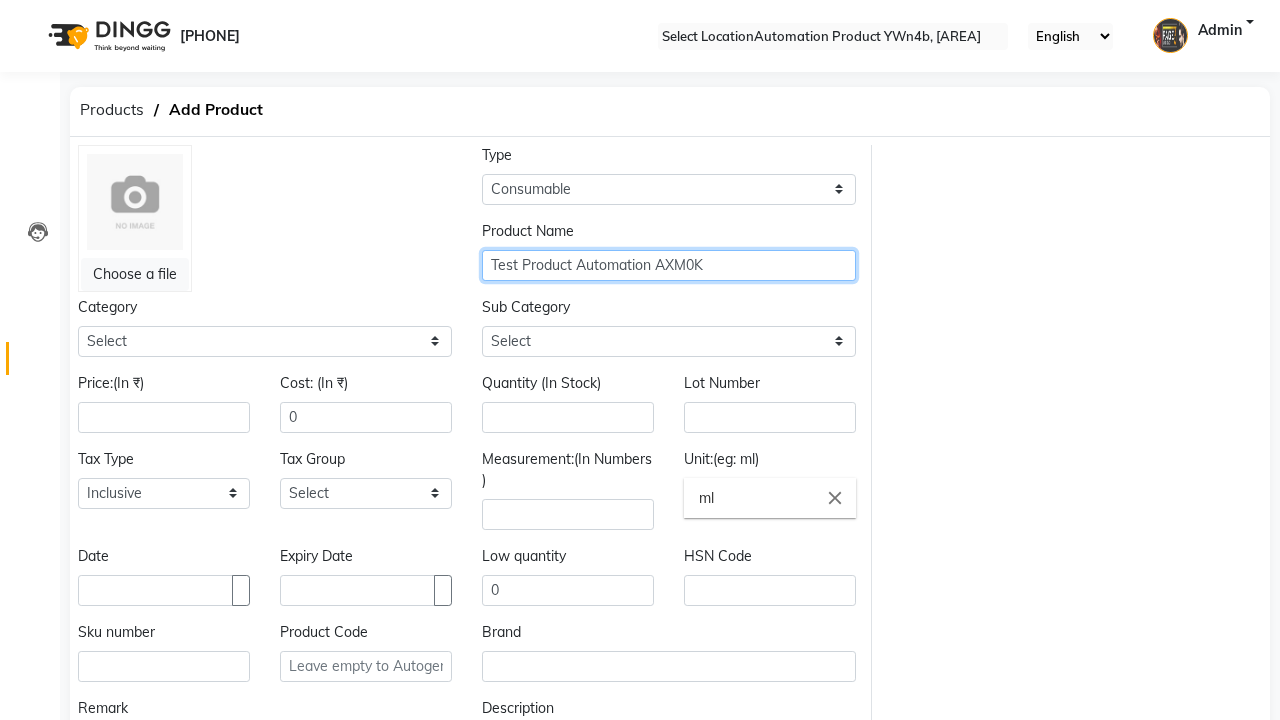 type on "Test Product Automation AXM0K" 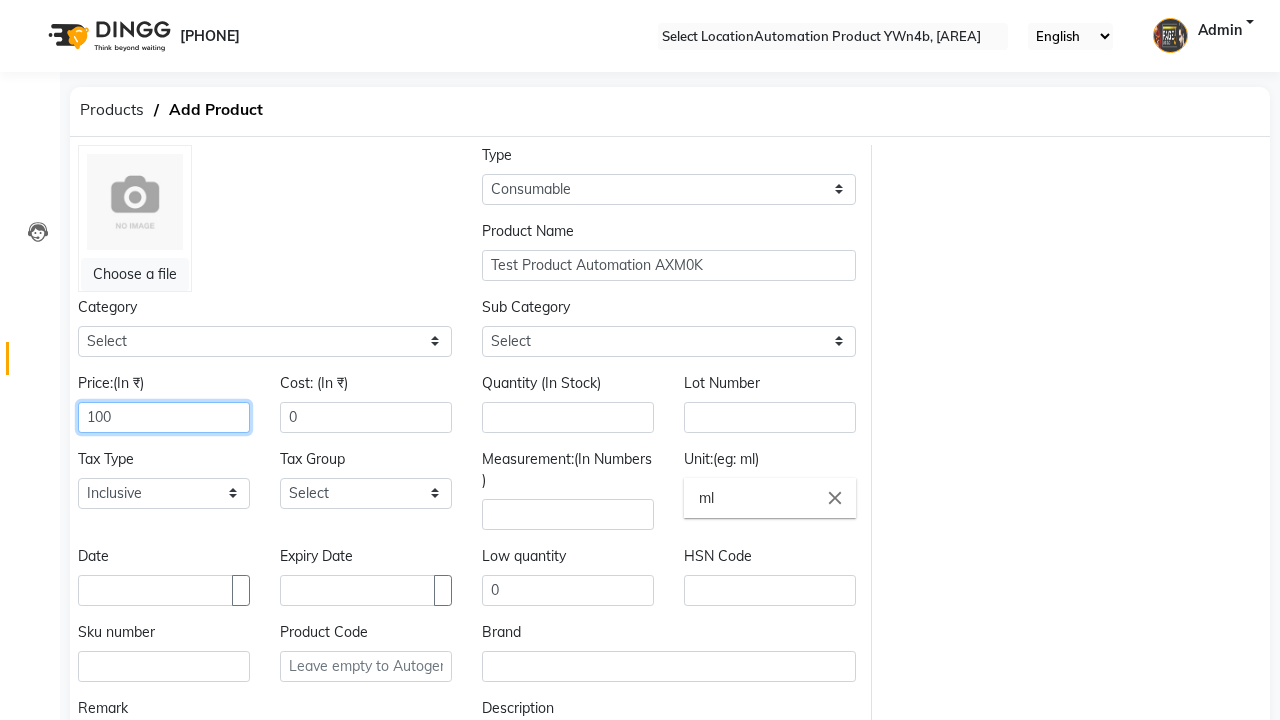 type on "100" 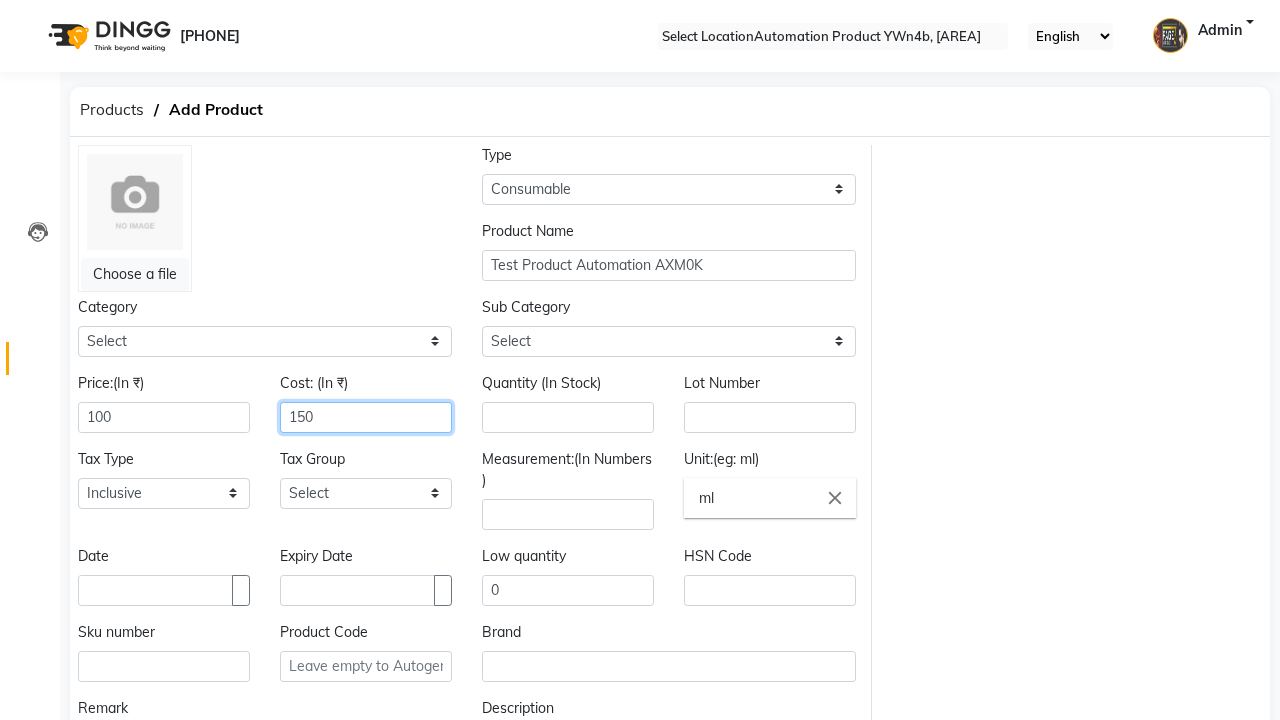 type on "150" 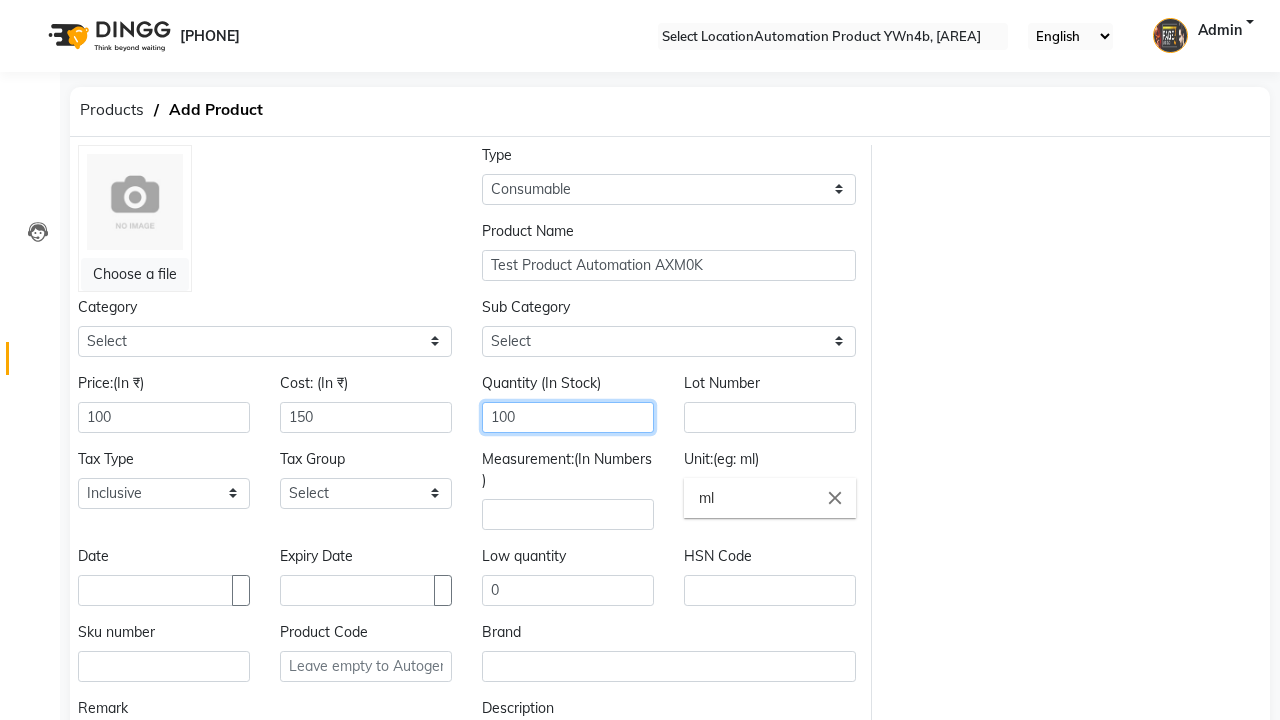 type on "100" 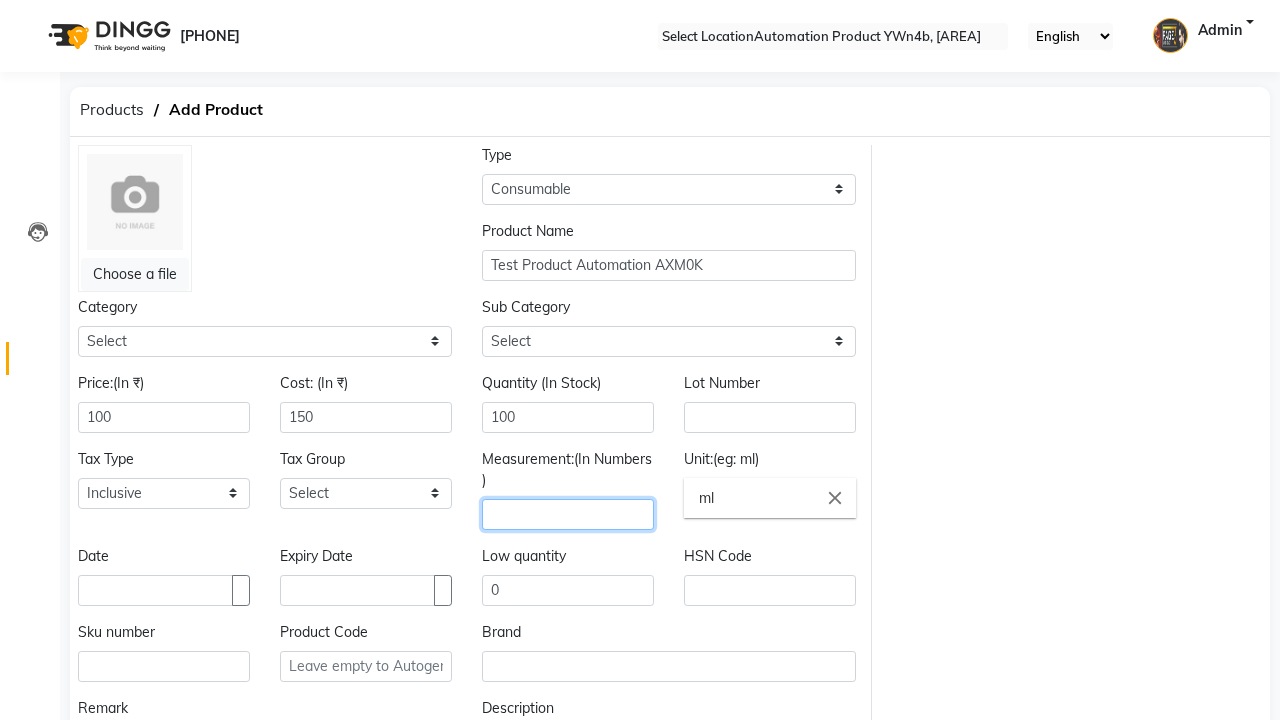 type on "[NUMBER]" 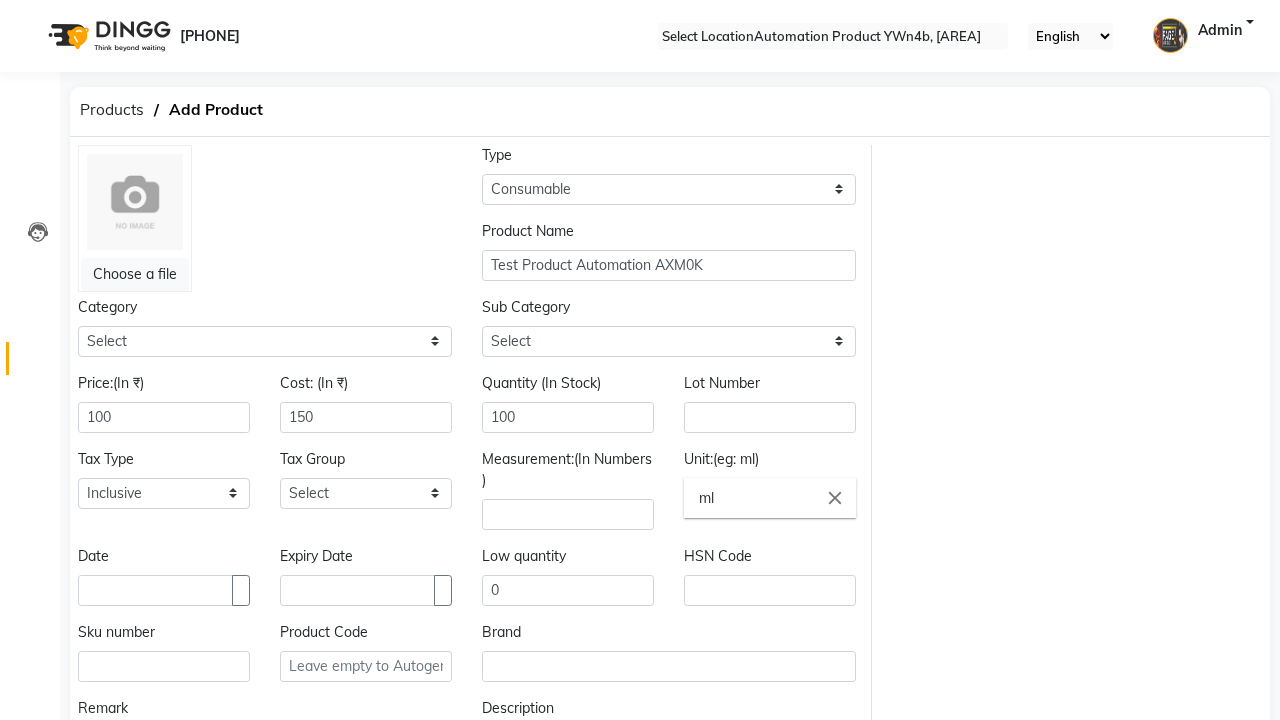 scroll, scrollTop: 11, scrollLeft: 0, axis: vertical 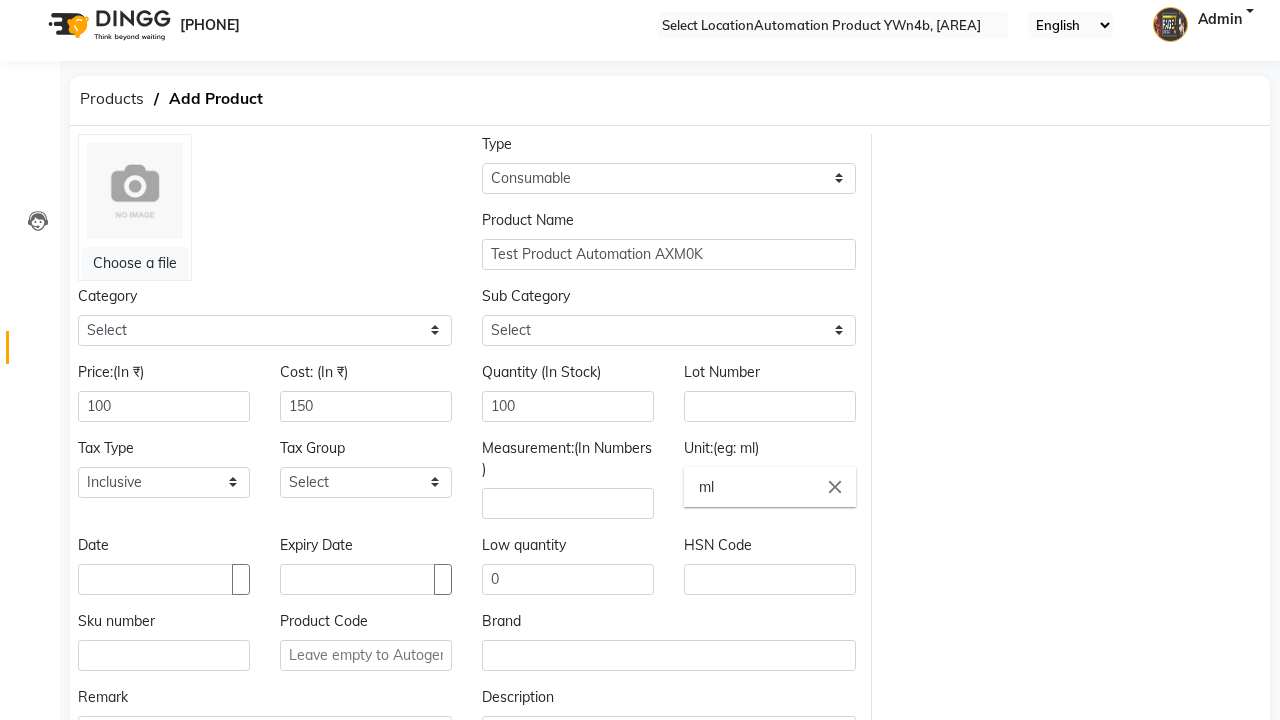 click on "Save" at bounding box center [110, 803] 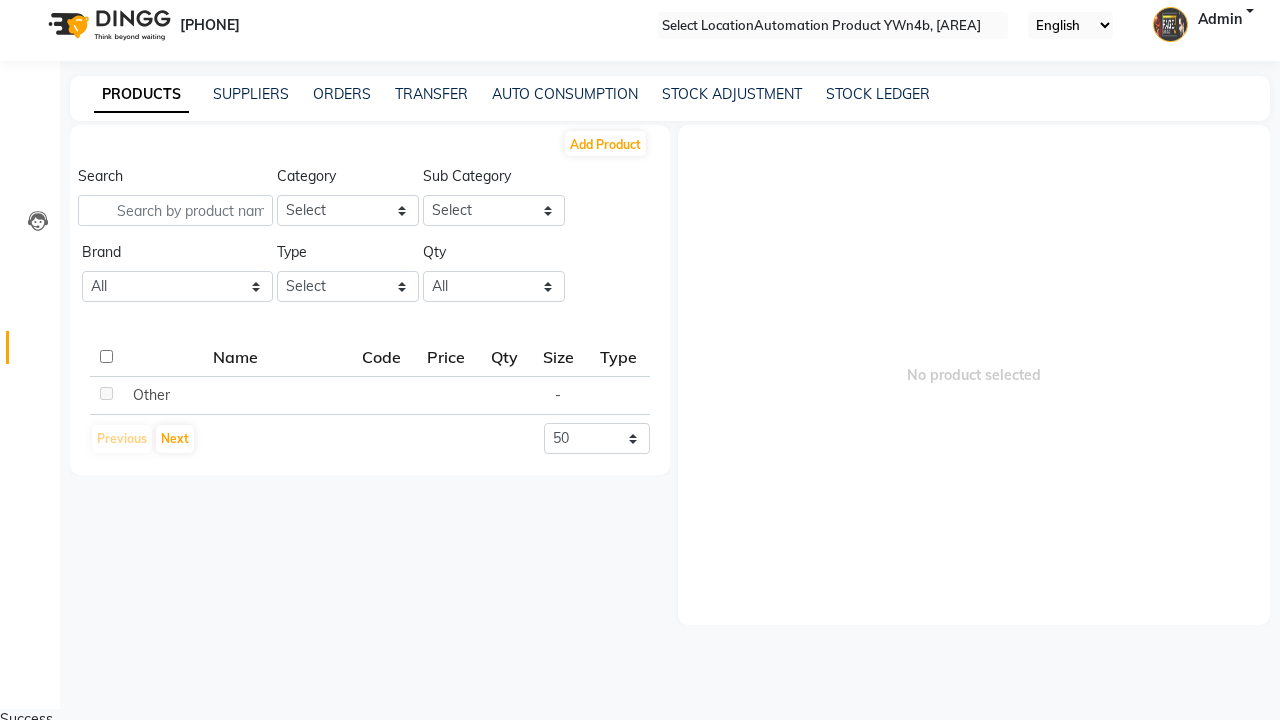 scroll, scrollTop: 0, scrollLeft: 0, axis: both 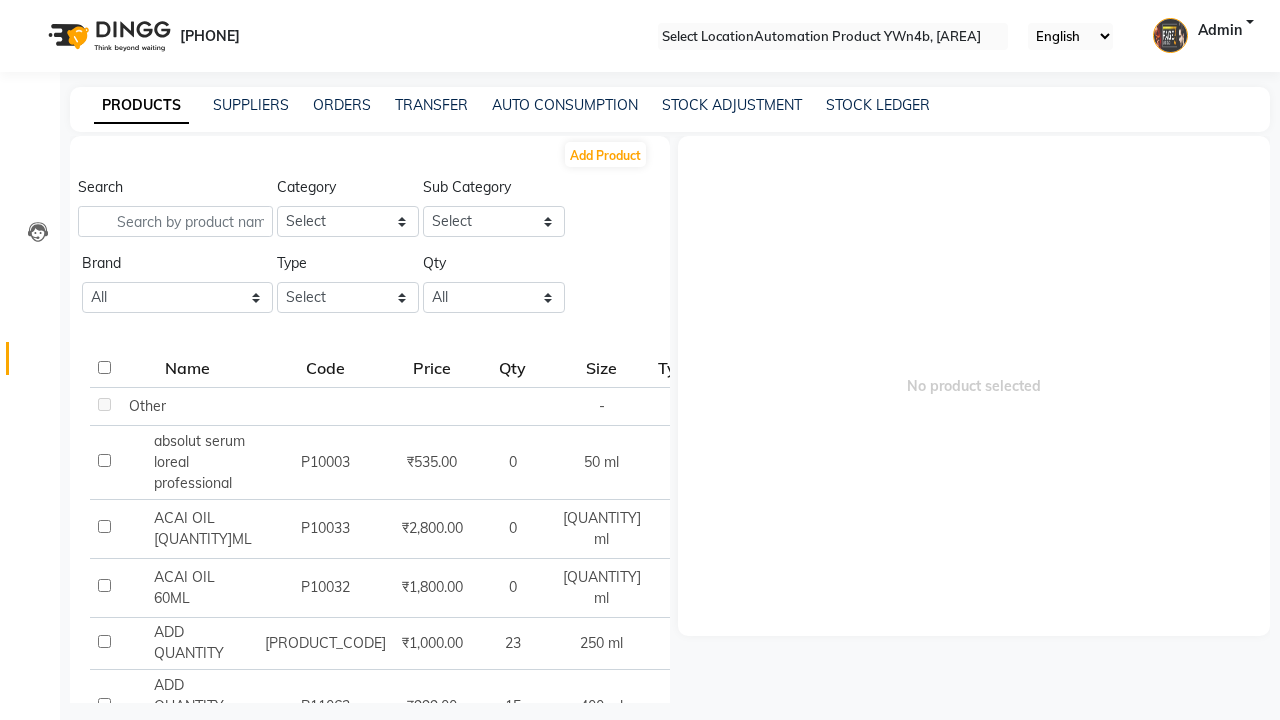 click on "Product added successfully!" at bounding box center [640, 764] 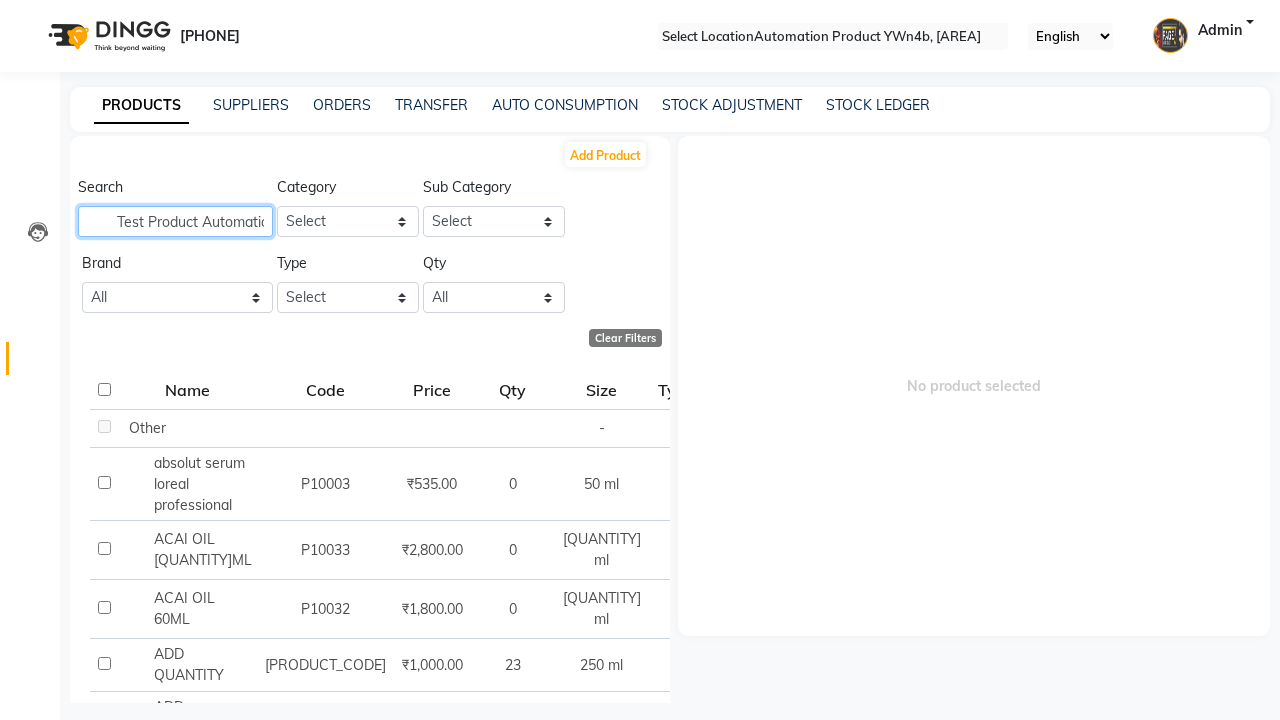 scroll, scrollTop: 0, scrollLeft: 65, axis: horizontal 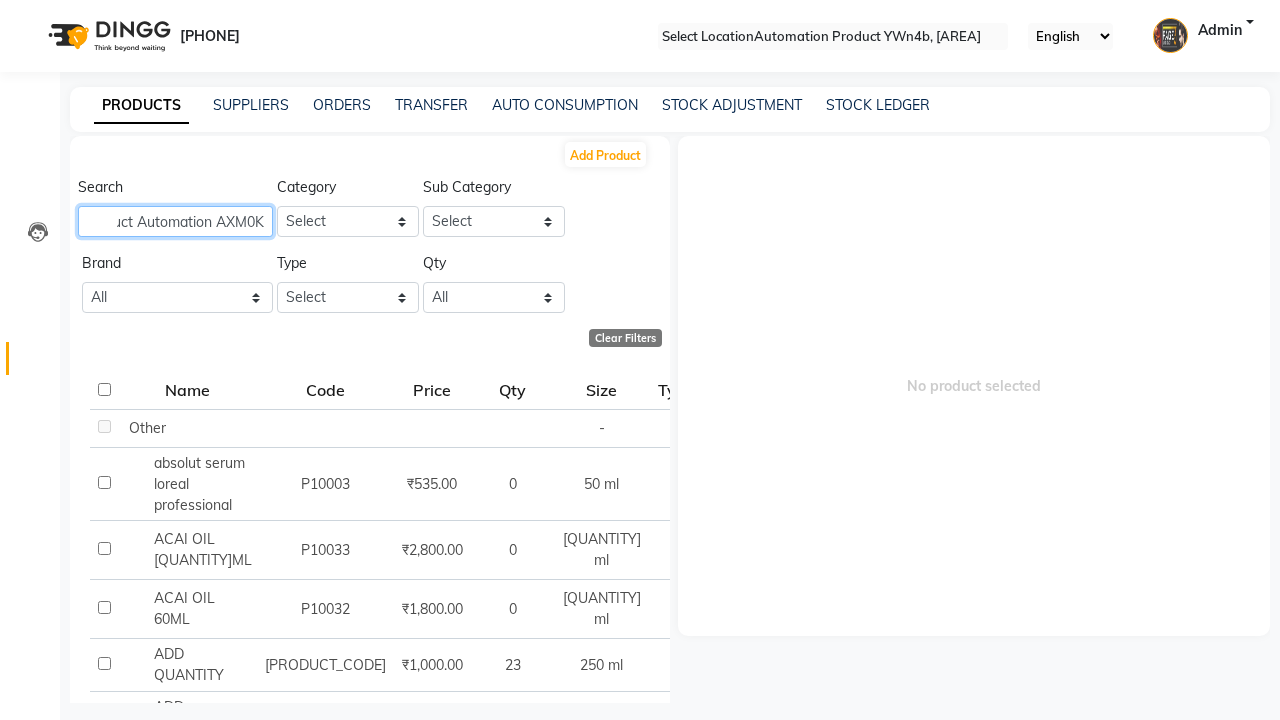 type on "Test Product Automation AXM0K" 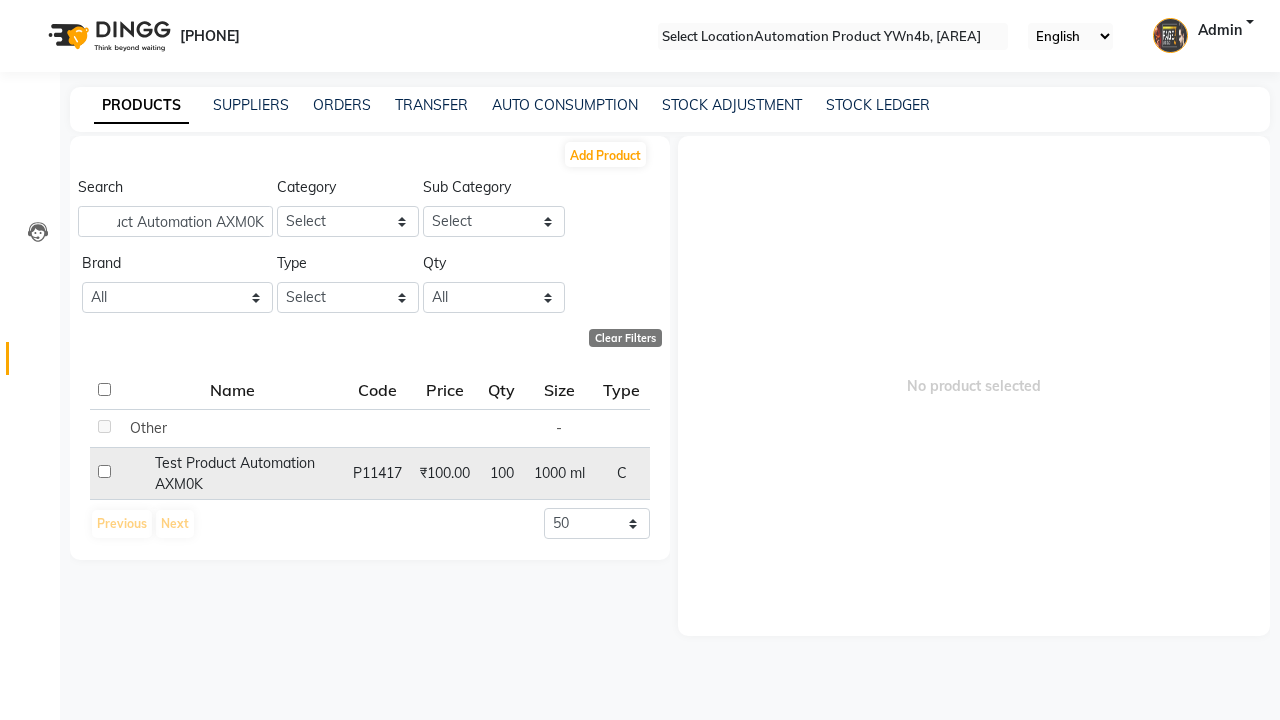 click at bounding box center [104, 426] 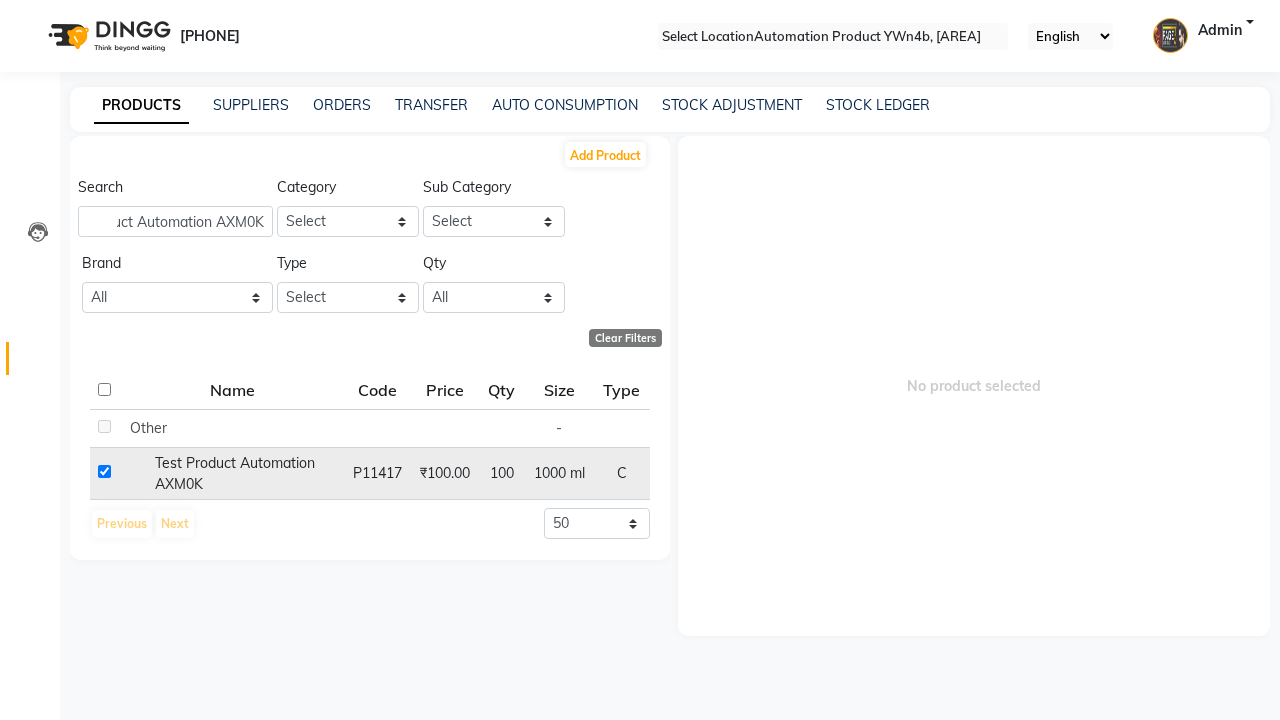 checkbox on "true" 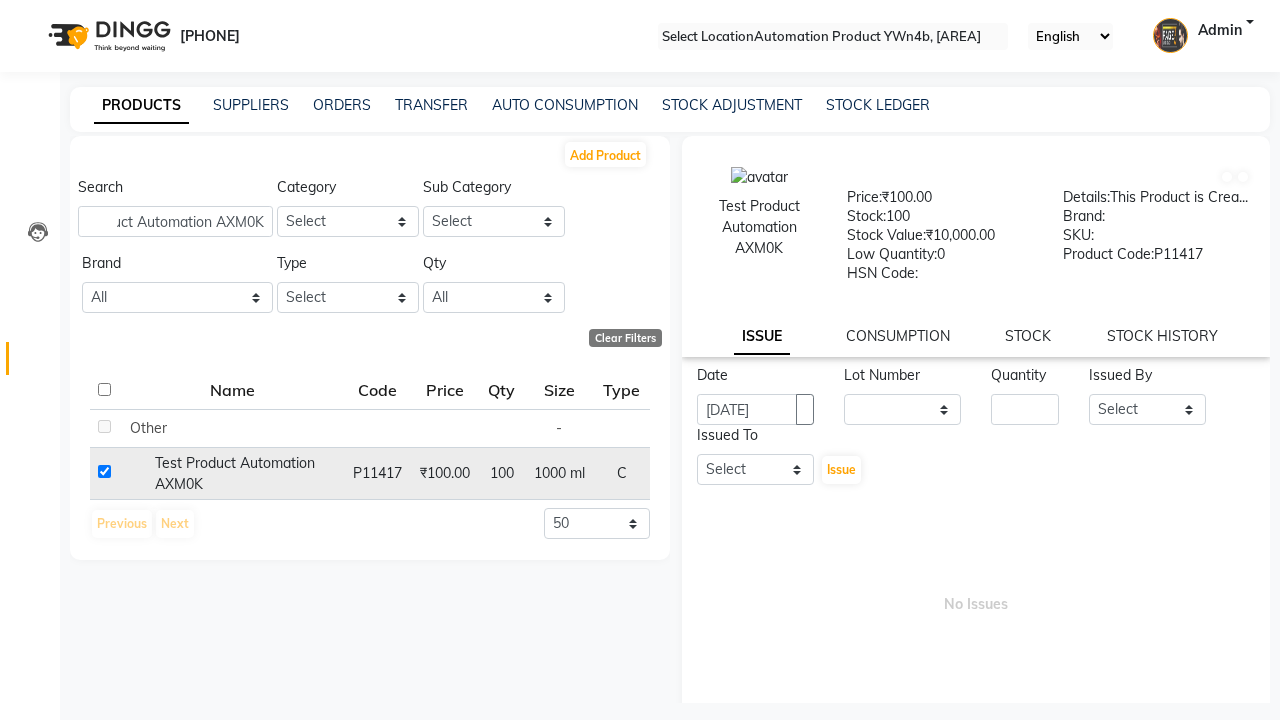 scroll, scrollTop: 0, scrollLeft: 0, axis: both 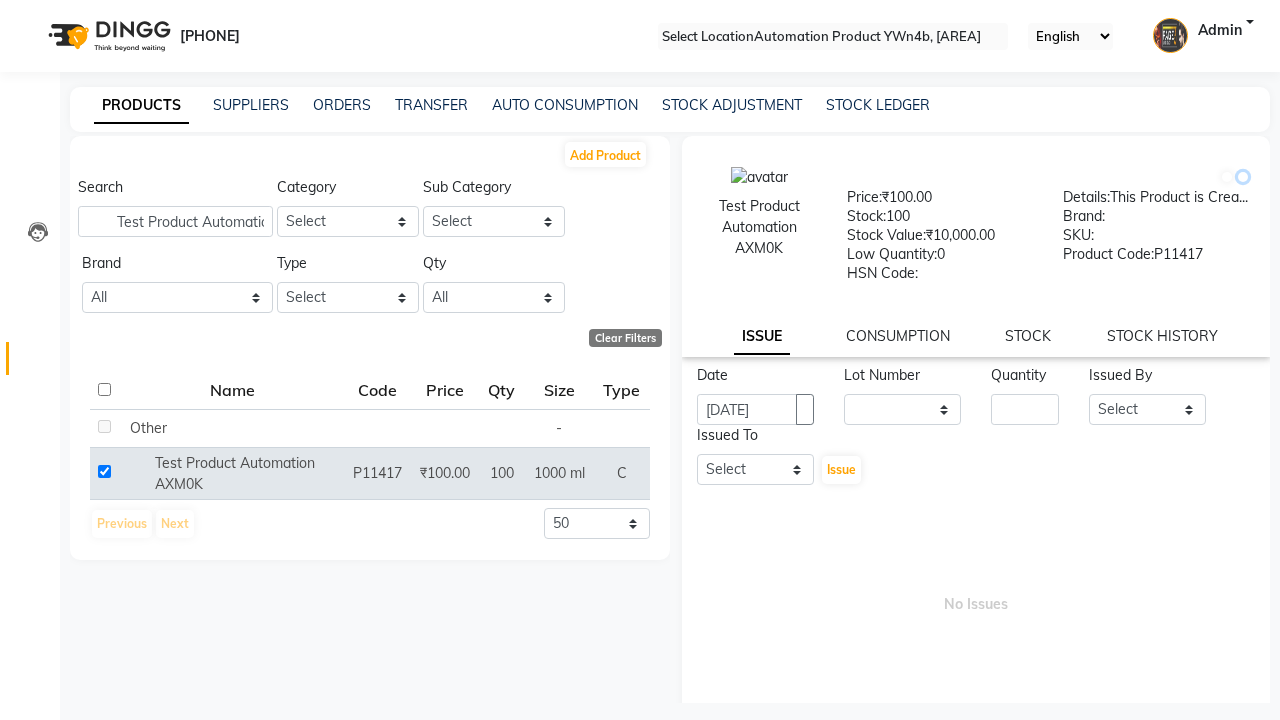 click at bounding box center (1243, 177) 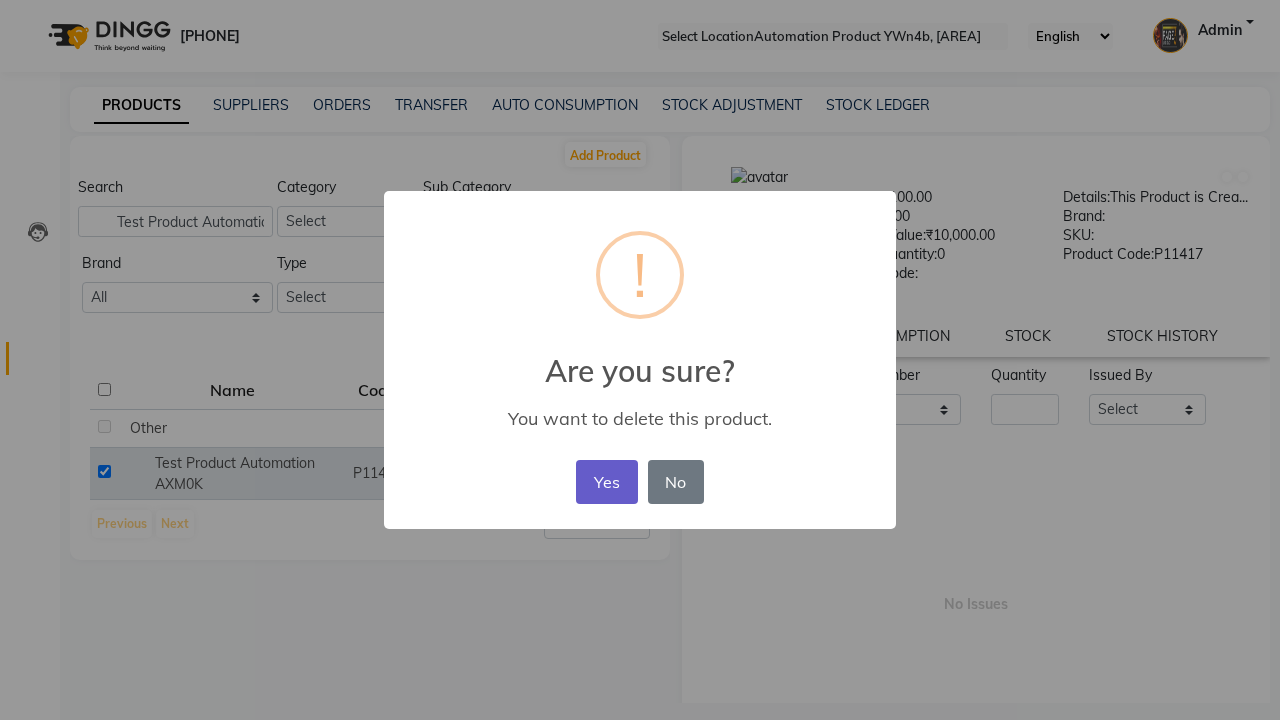 click on "Yes" at bounding box center (606, 482) 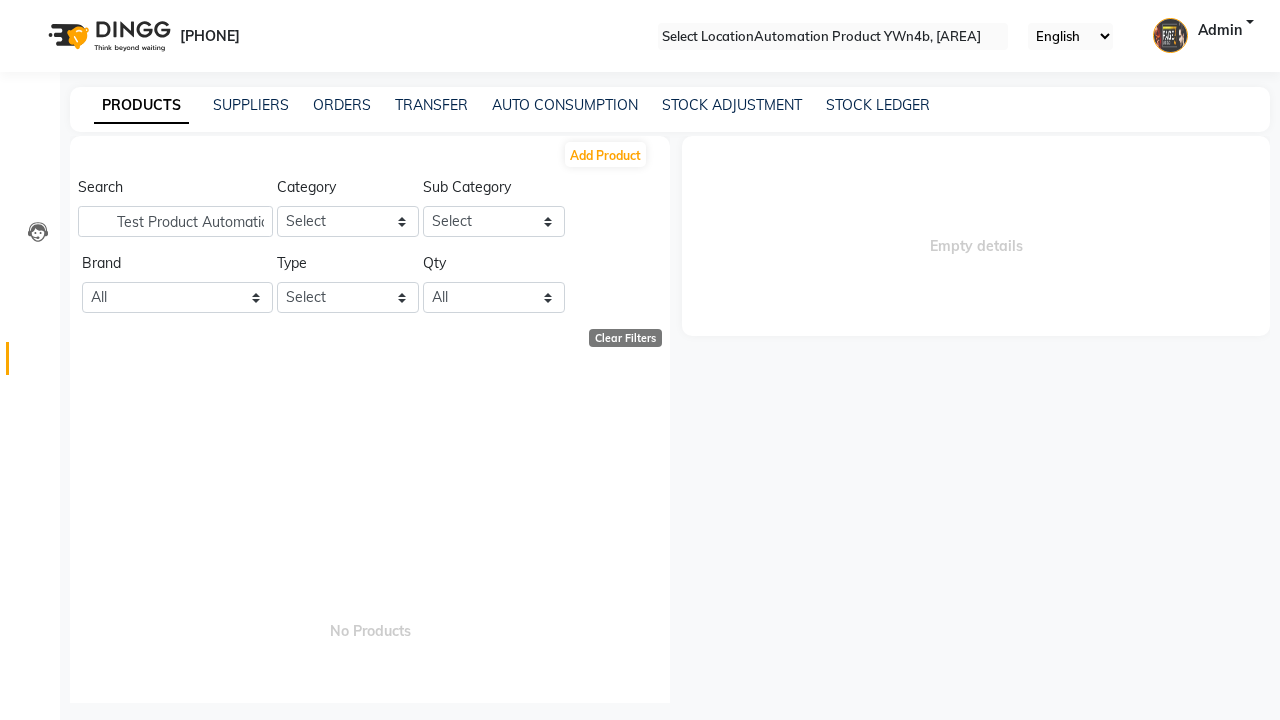 click on "Product deleted successfully!" at bounding box center (640, 764) 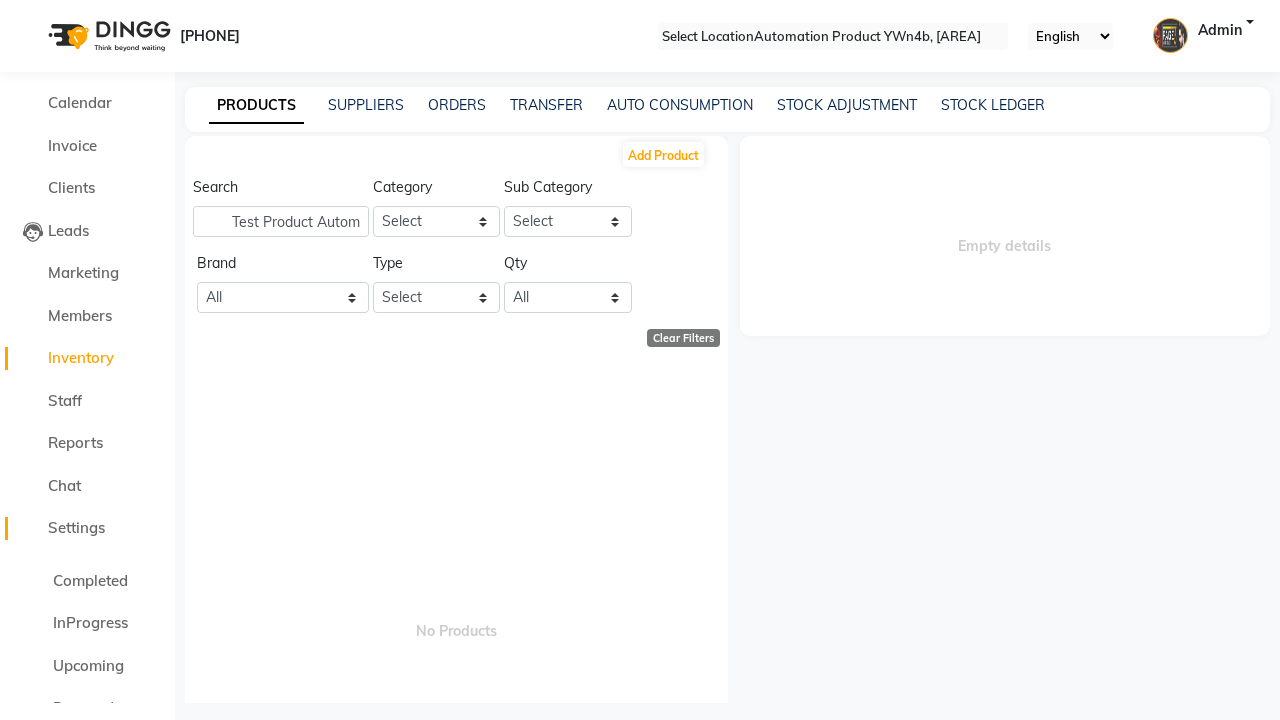 click on "Settings" at bounding box center [76, 527] 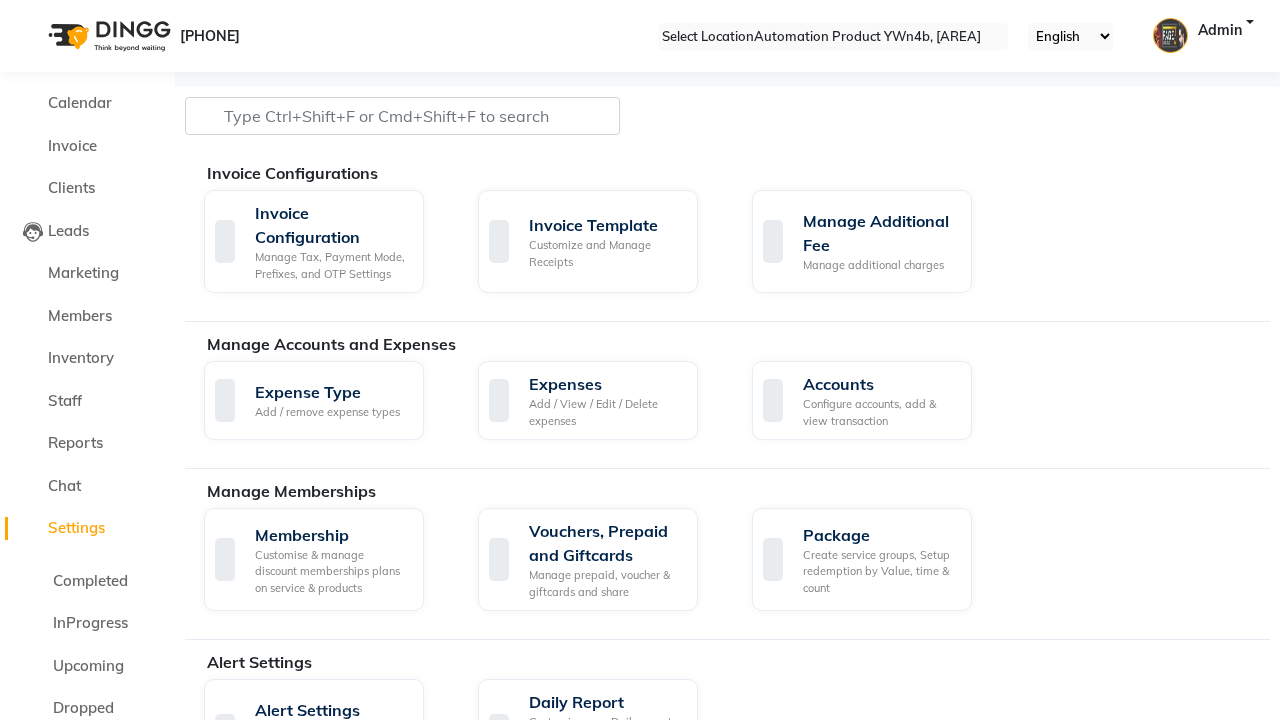 click on "Manage Product code" at bounding box center [605, 1125] 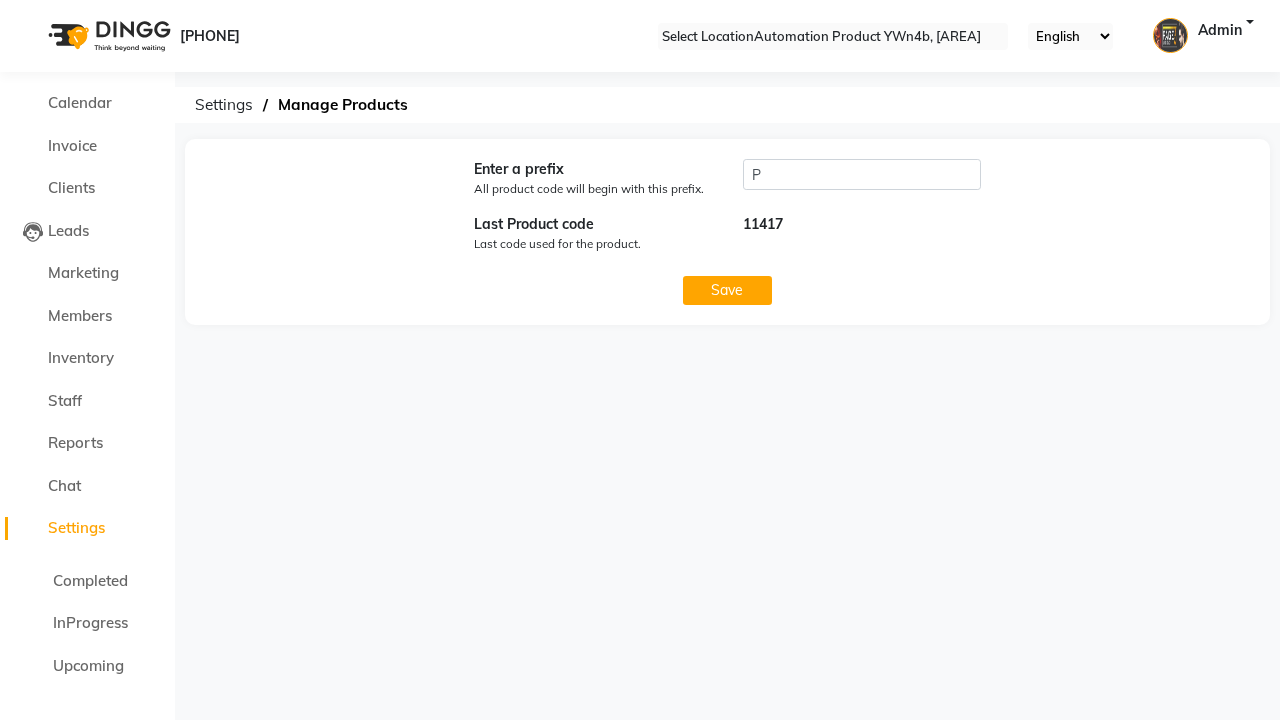 click on "Admin" at bounding box center (1220, 36) 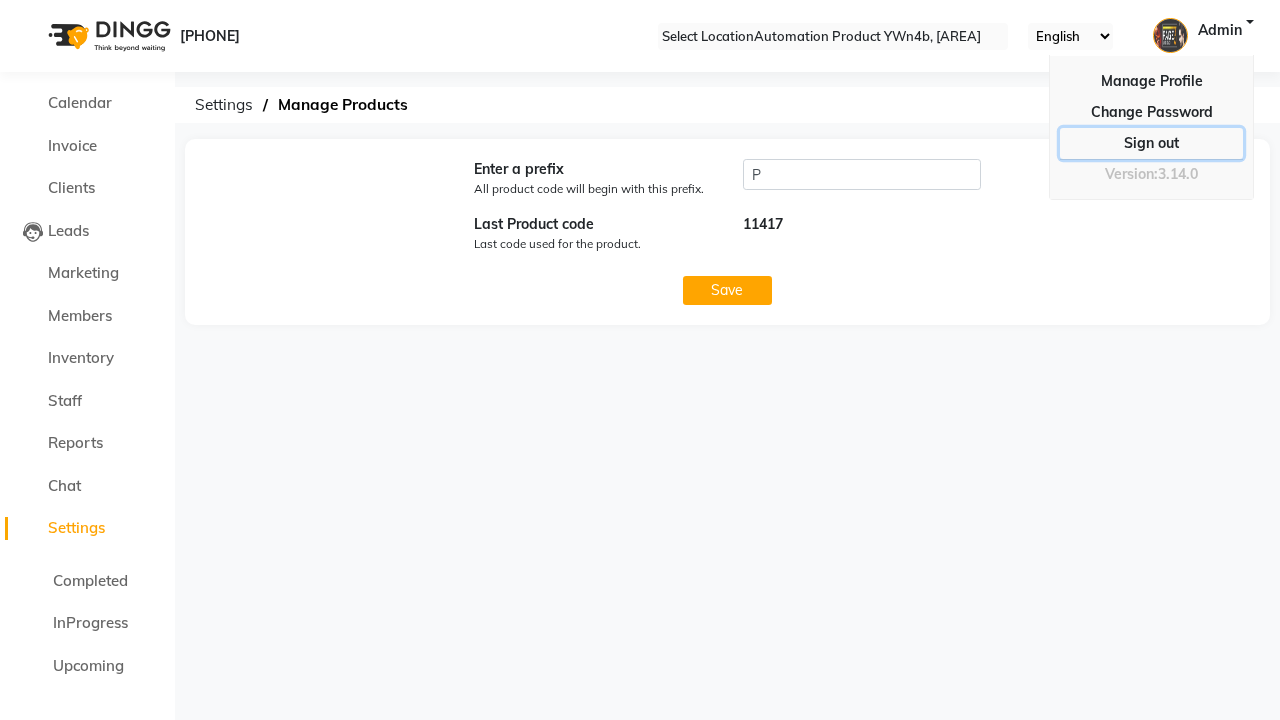 click on "Sign out" at bounding box center [1151, 112] 